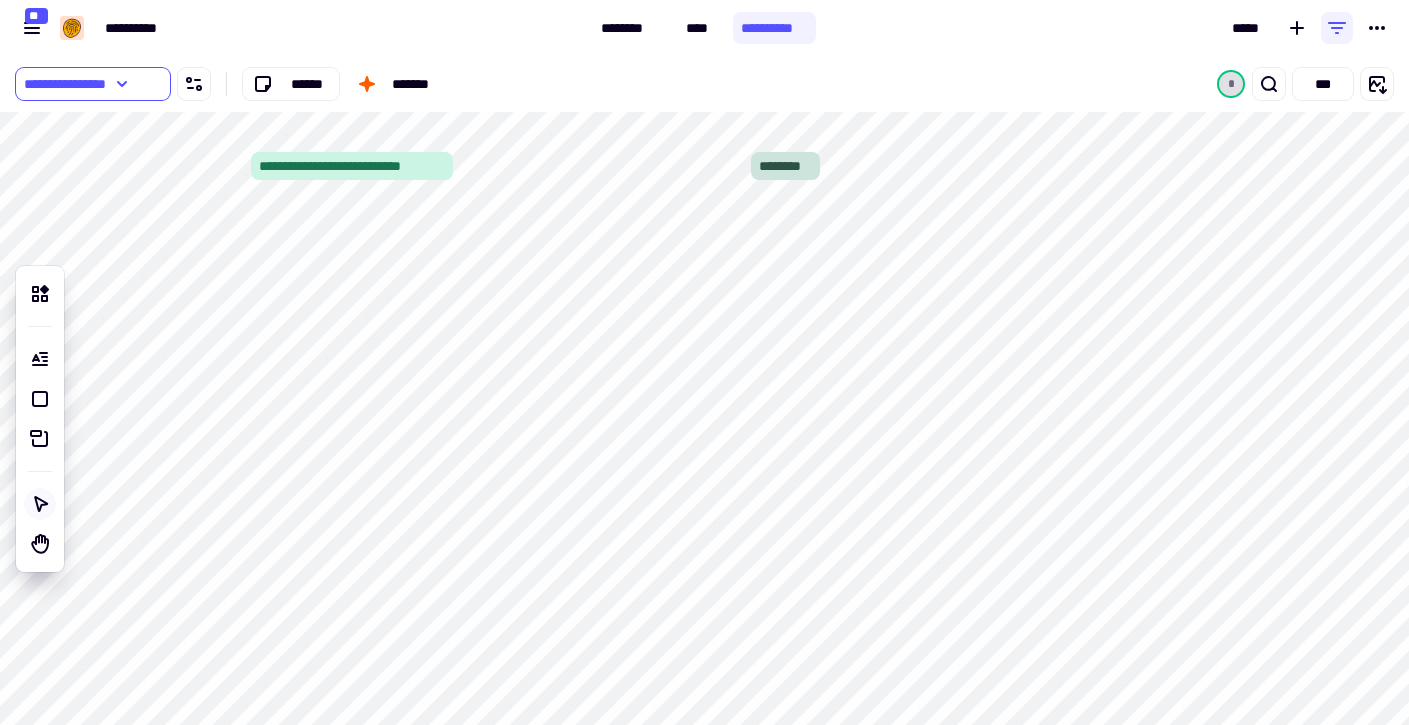 scroll, scrollTop: 0, scrollLeft: 0, axis: both 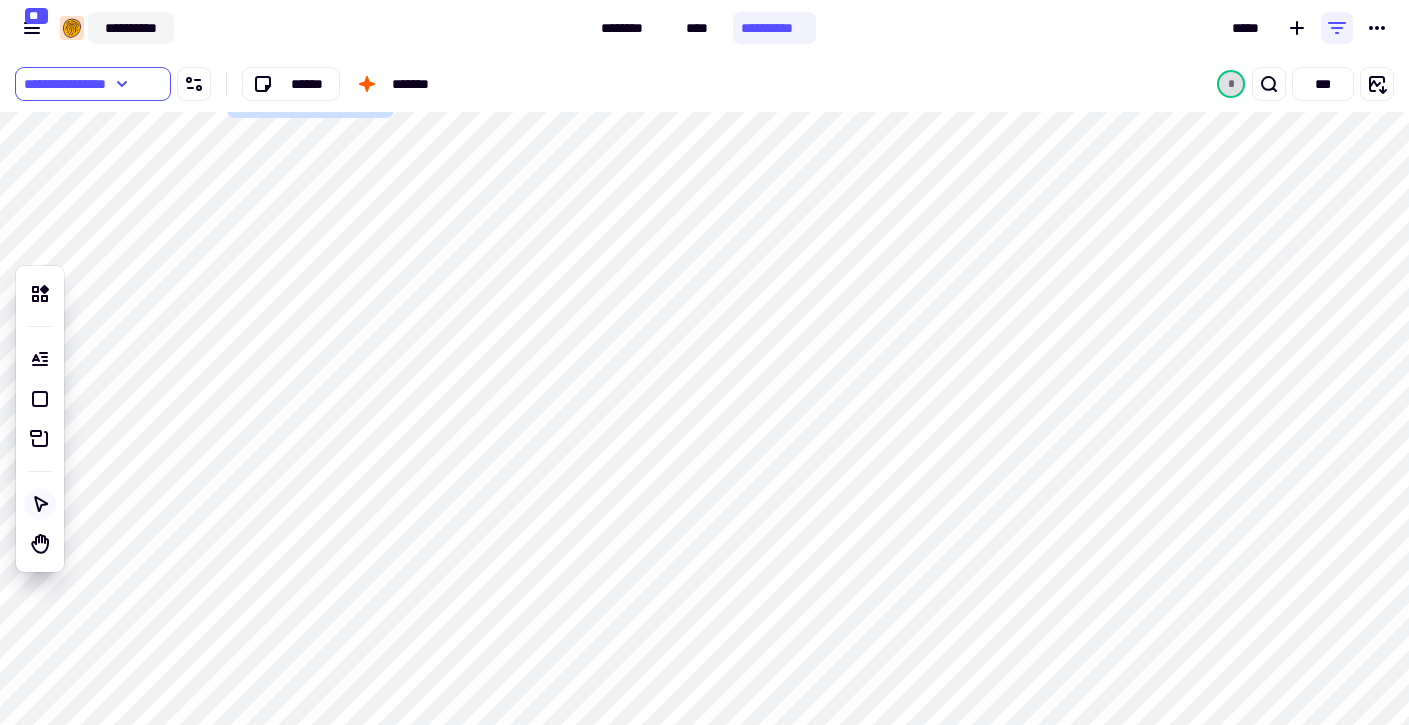 click on "**********" 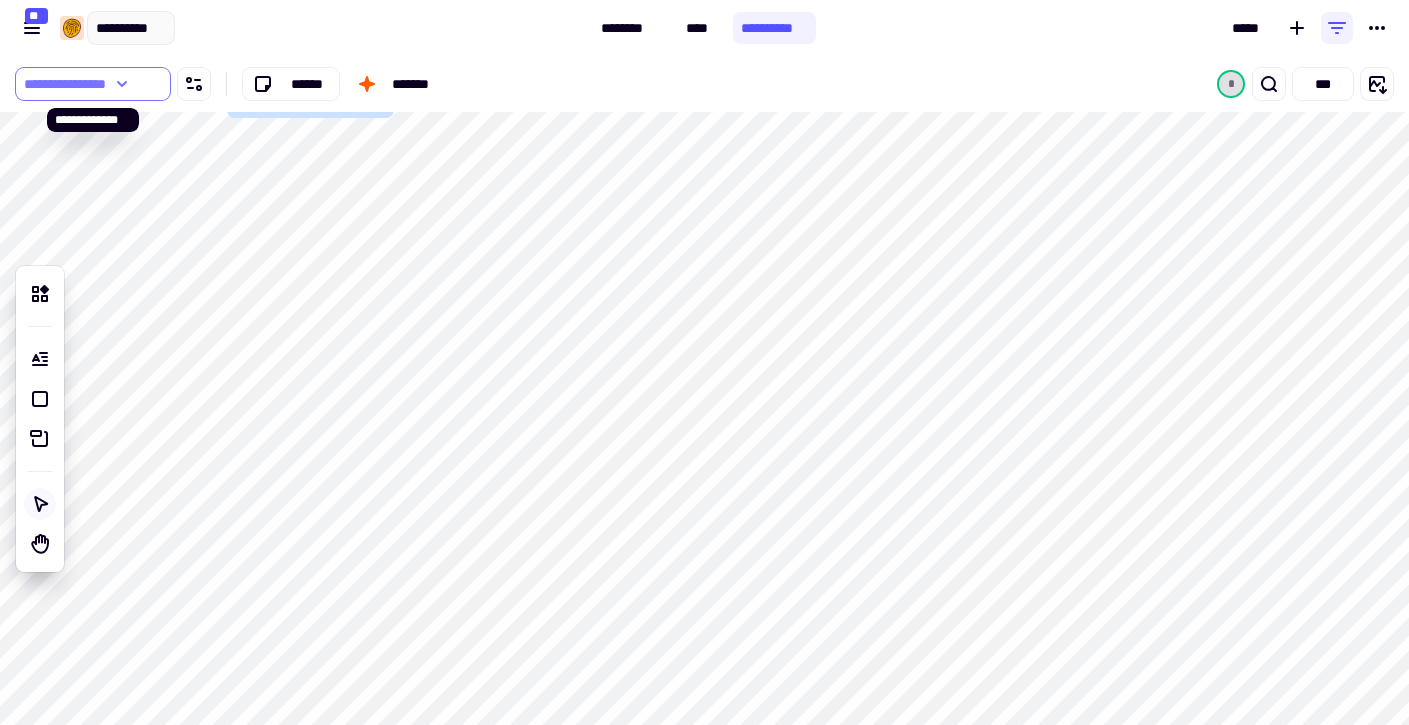 click 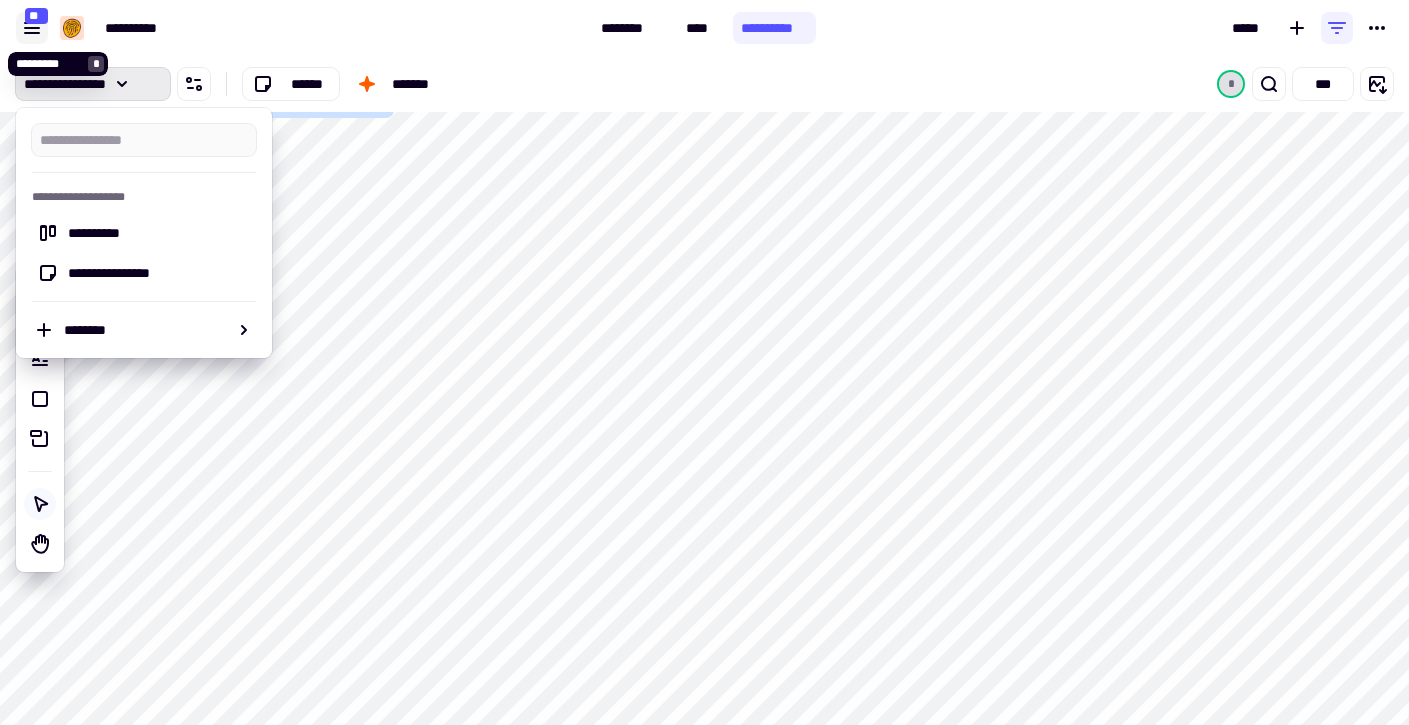 click 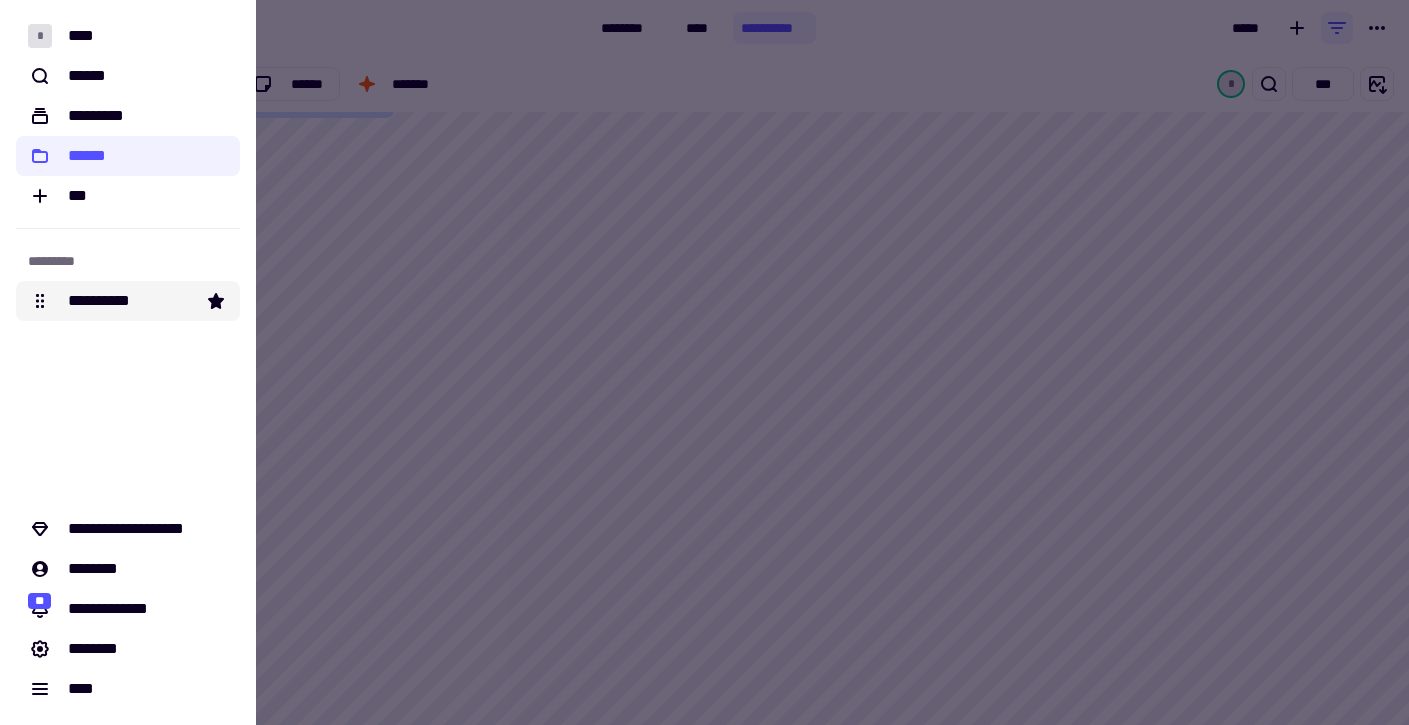 click on "**********" 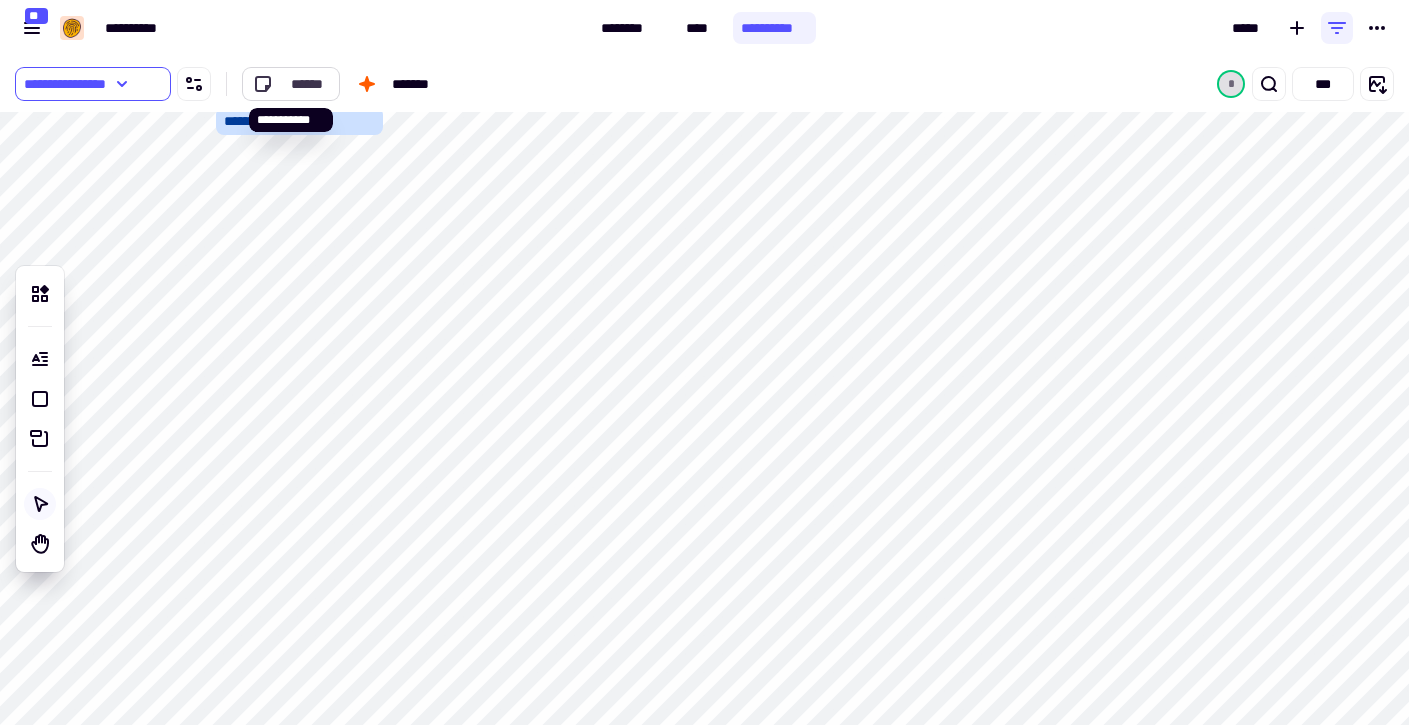 click on "******" 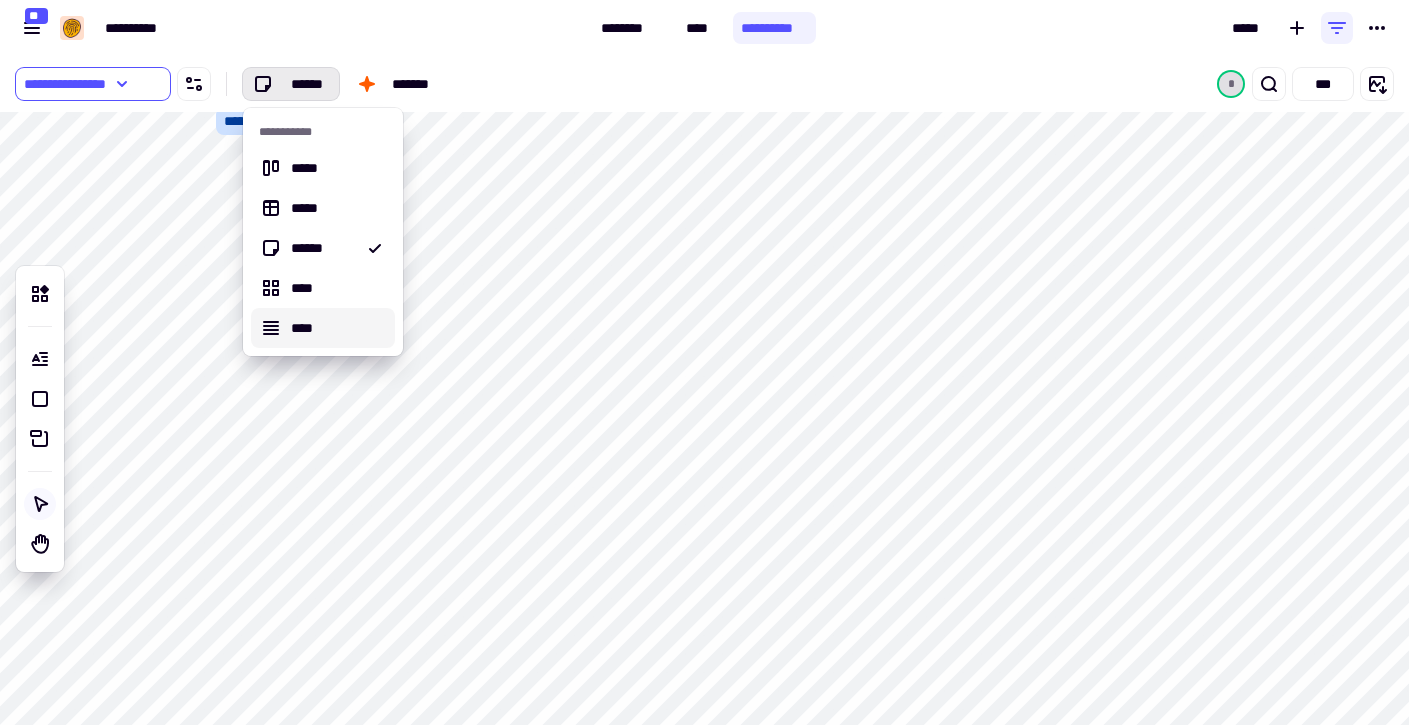 click on "****" at bounding box center [335, 328] 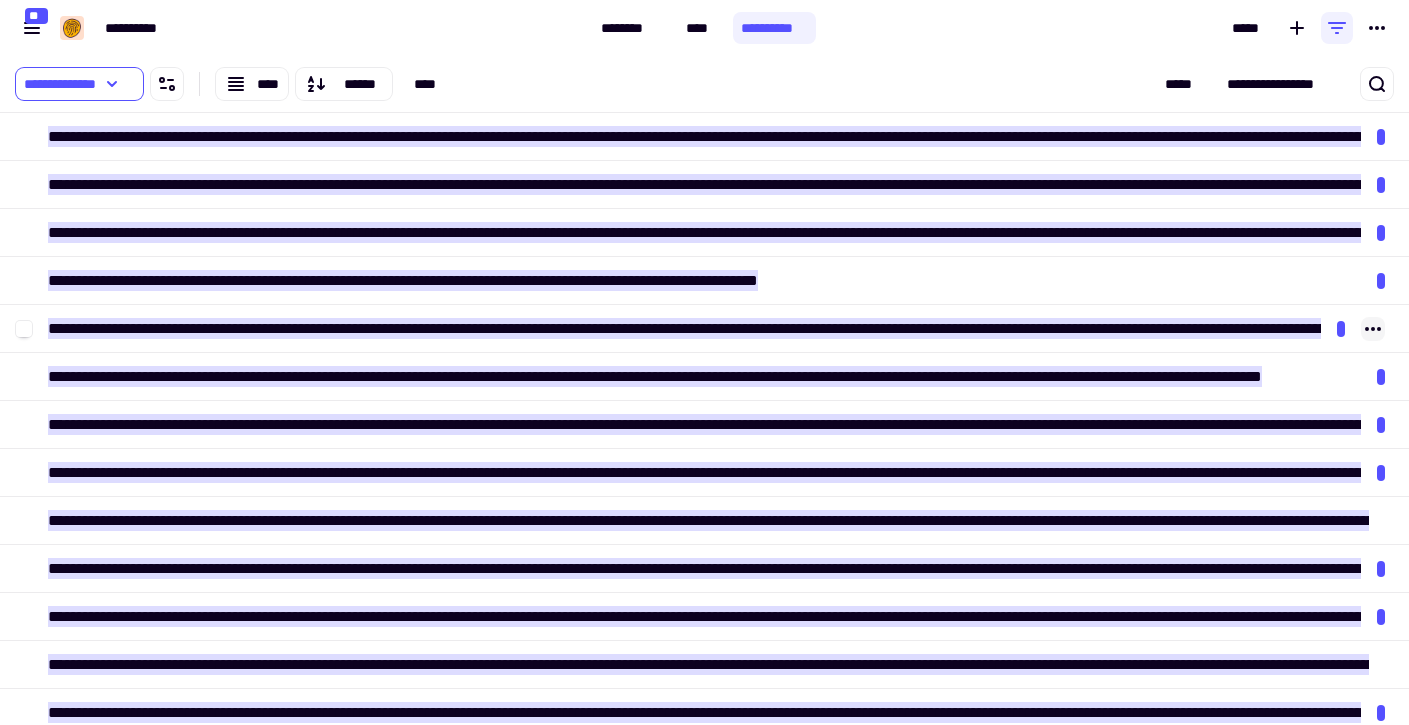 scroll, scrollTop: 1, scrollLeft: 1, axis: both 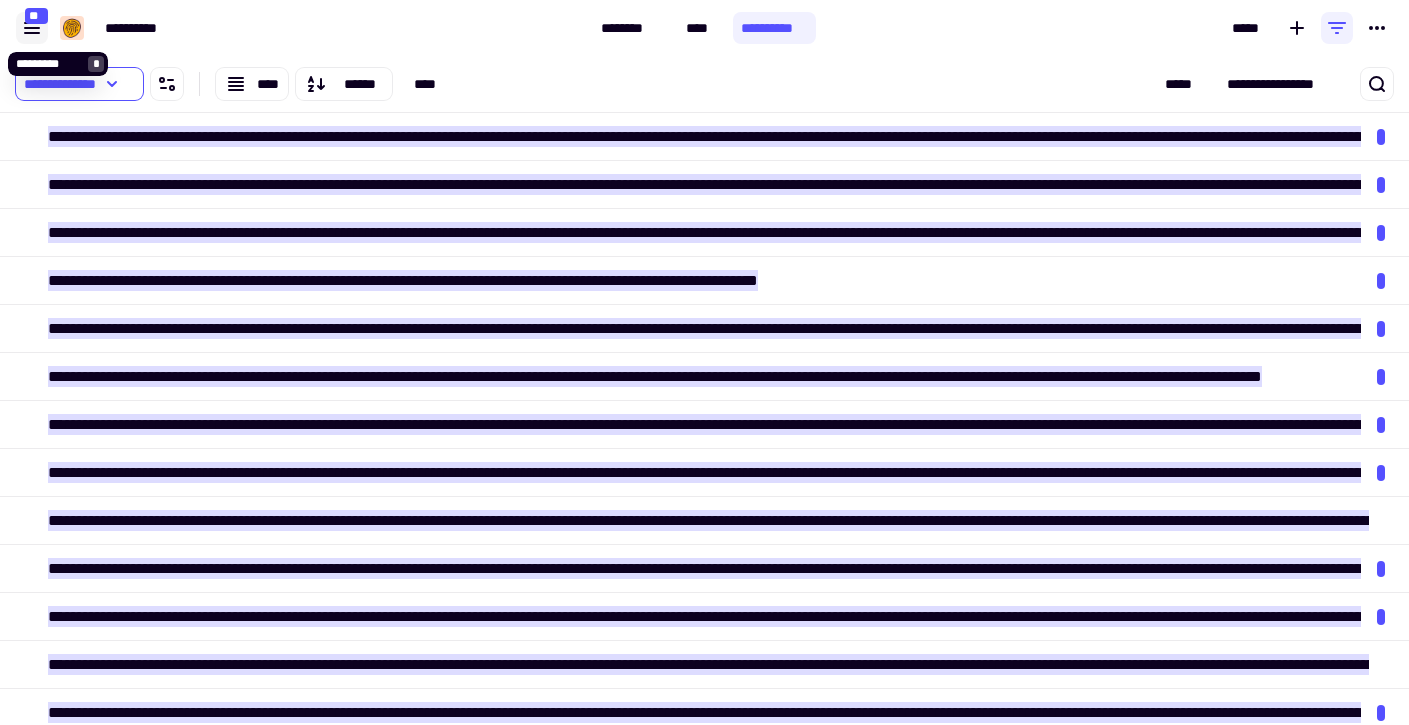 click 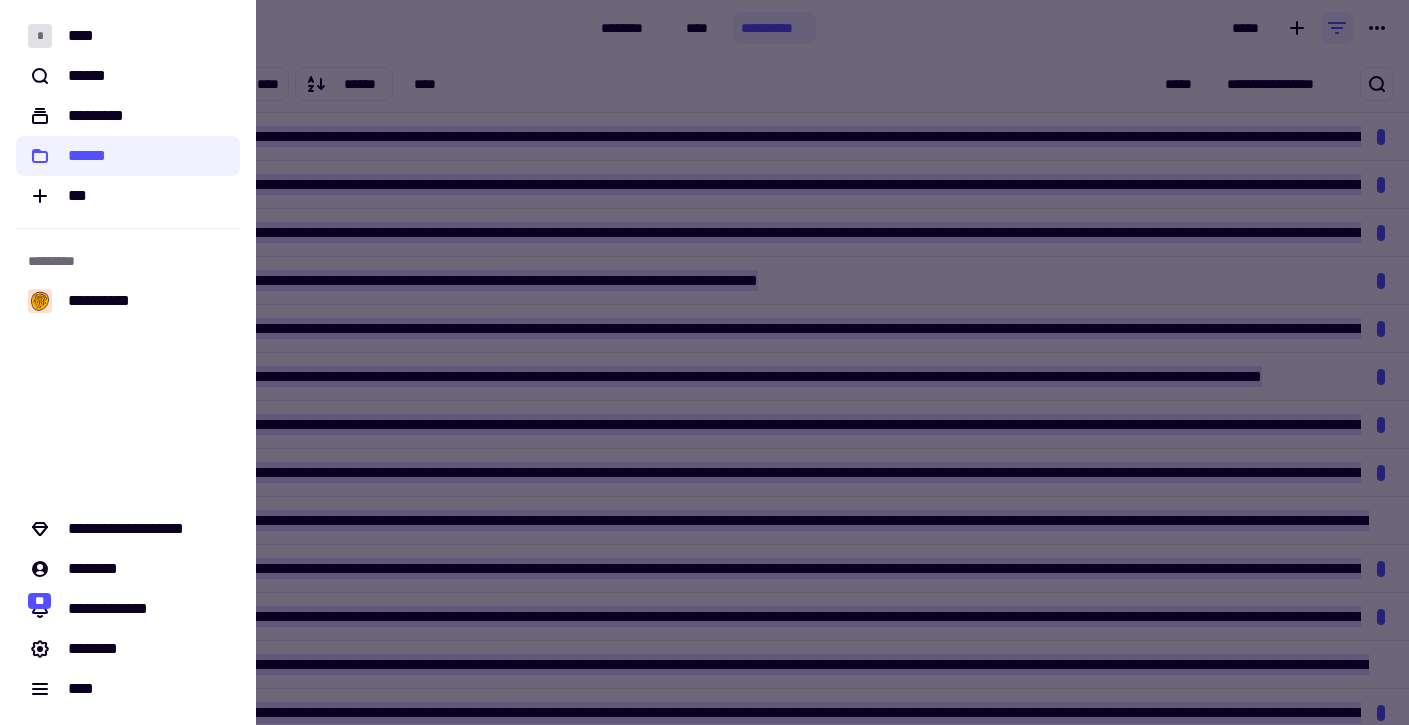 click at bounding box center [704, 362] 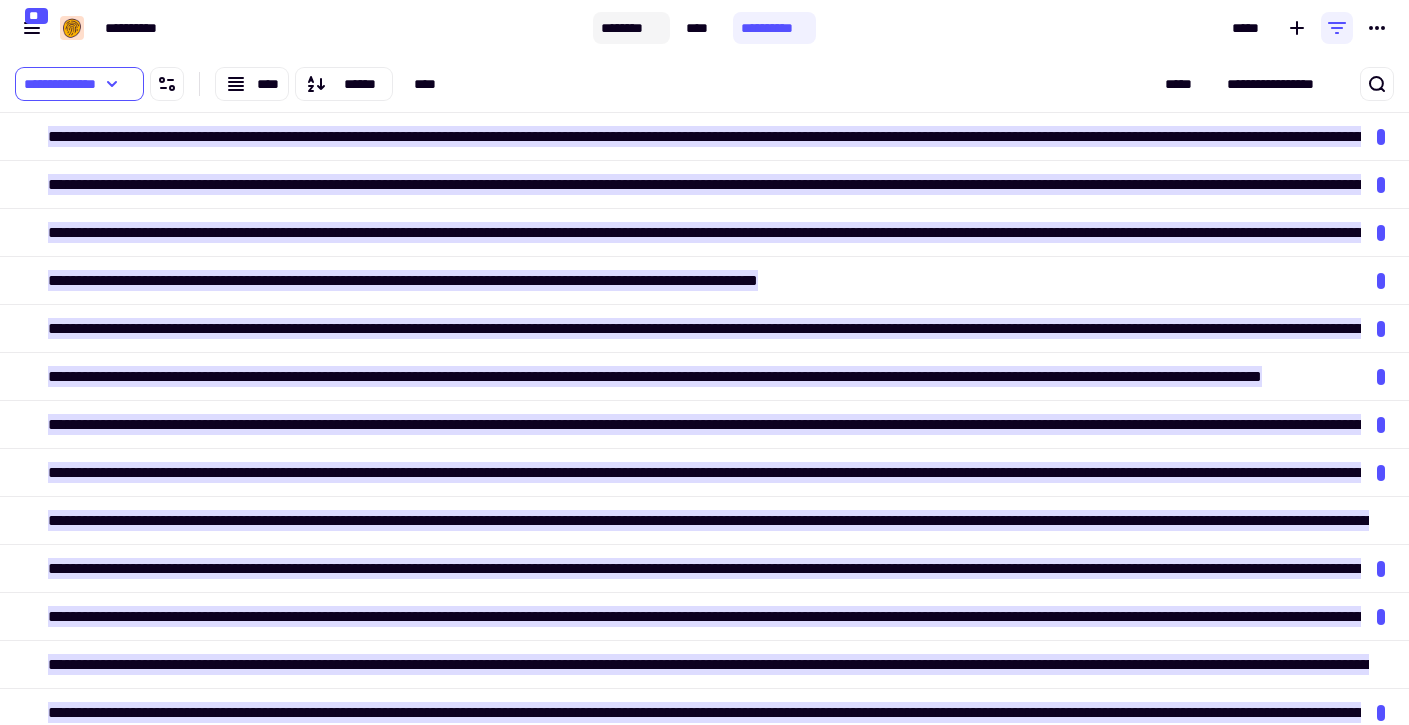 click on "********" 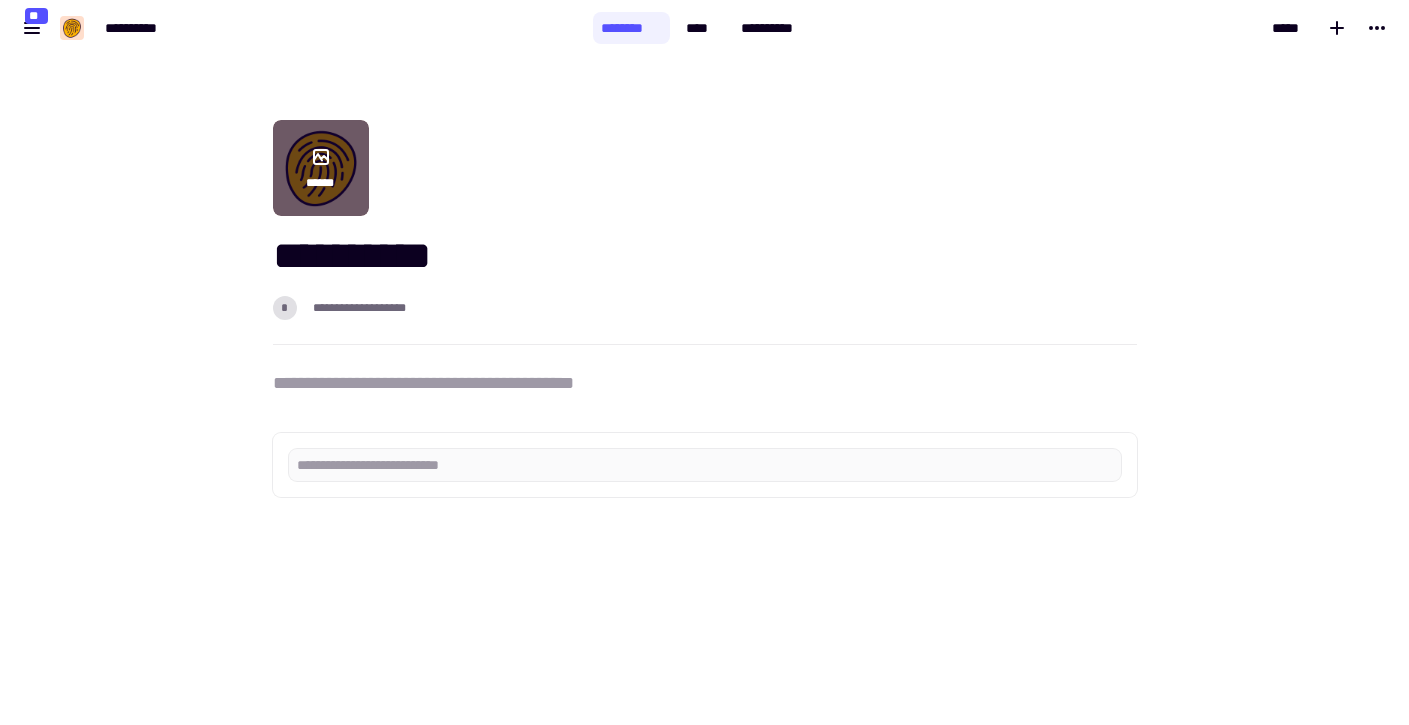 click on "******" at bounding box center [320, 184] 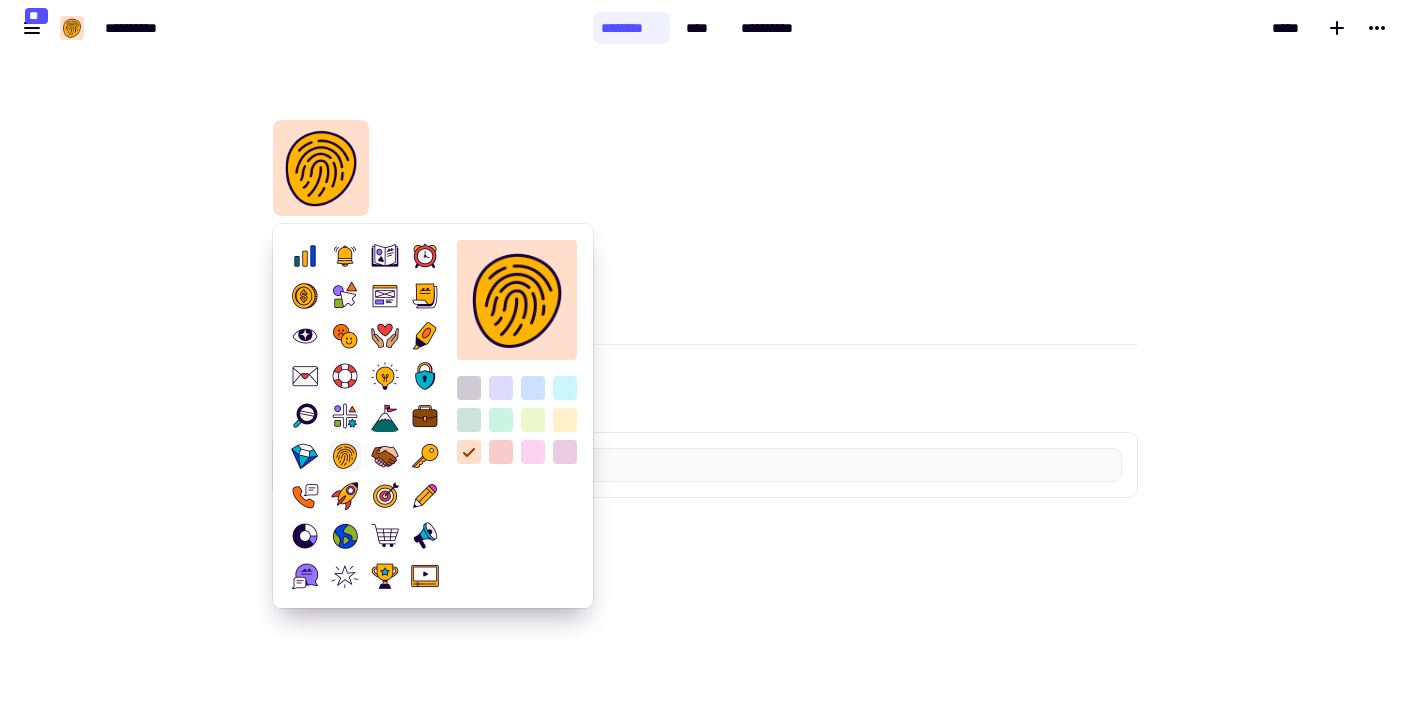 click on "**********" at bounding box center (705, 232) 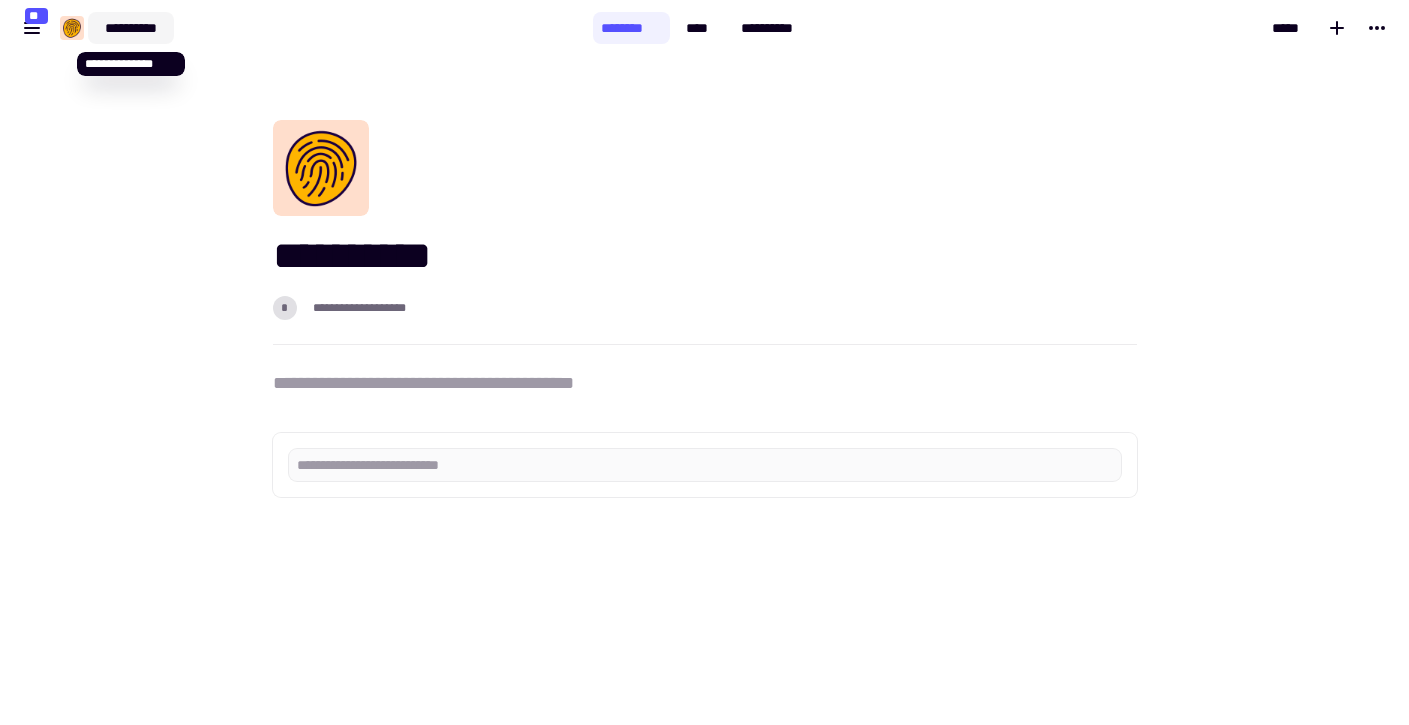 click on "**********" 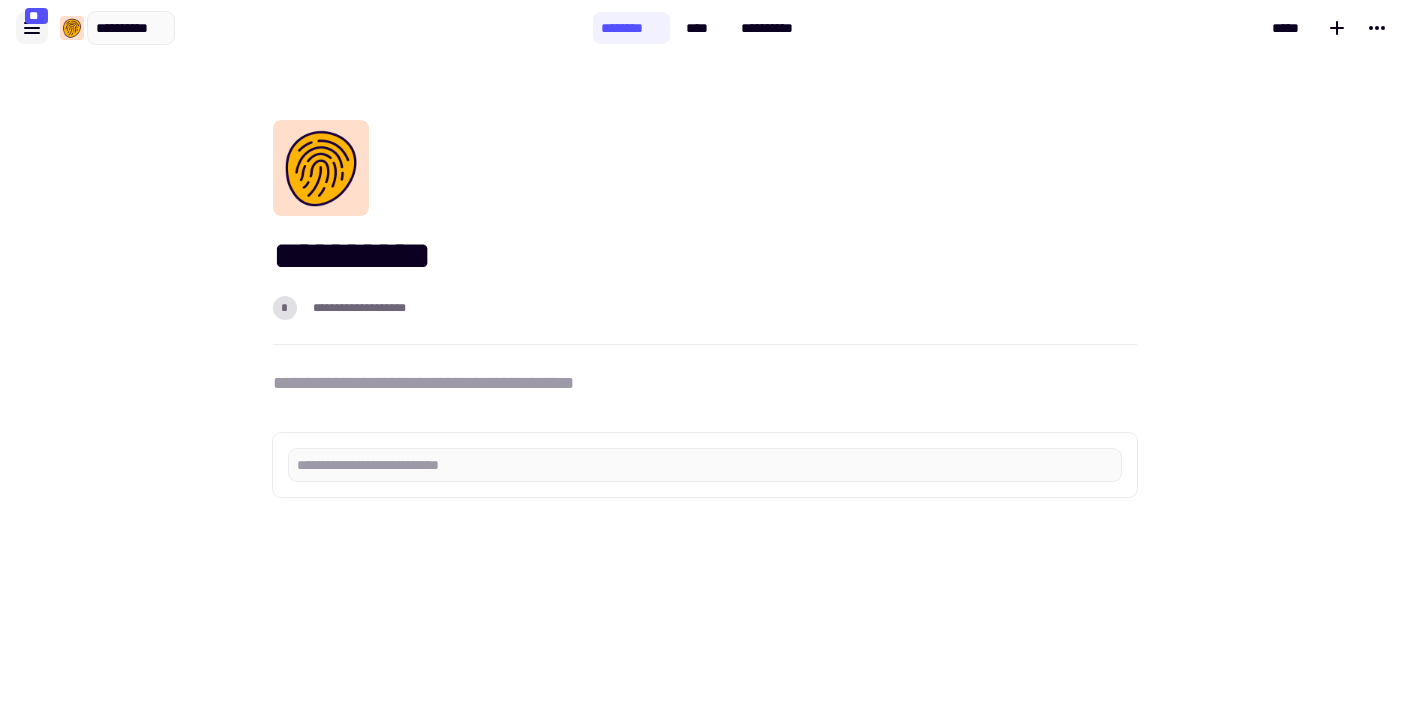 click 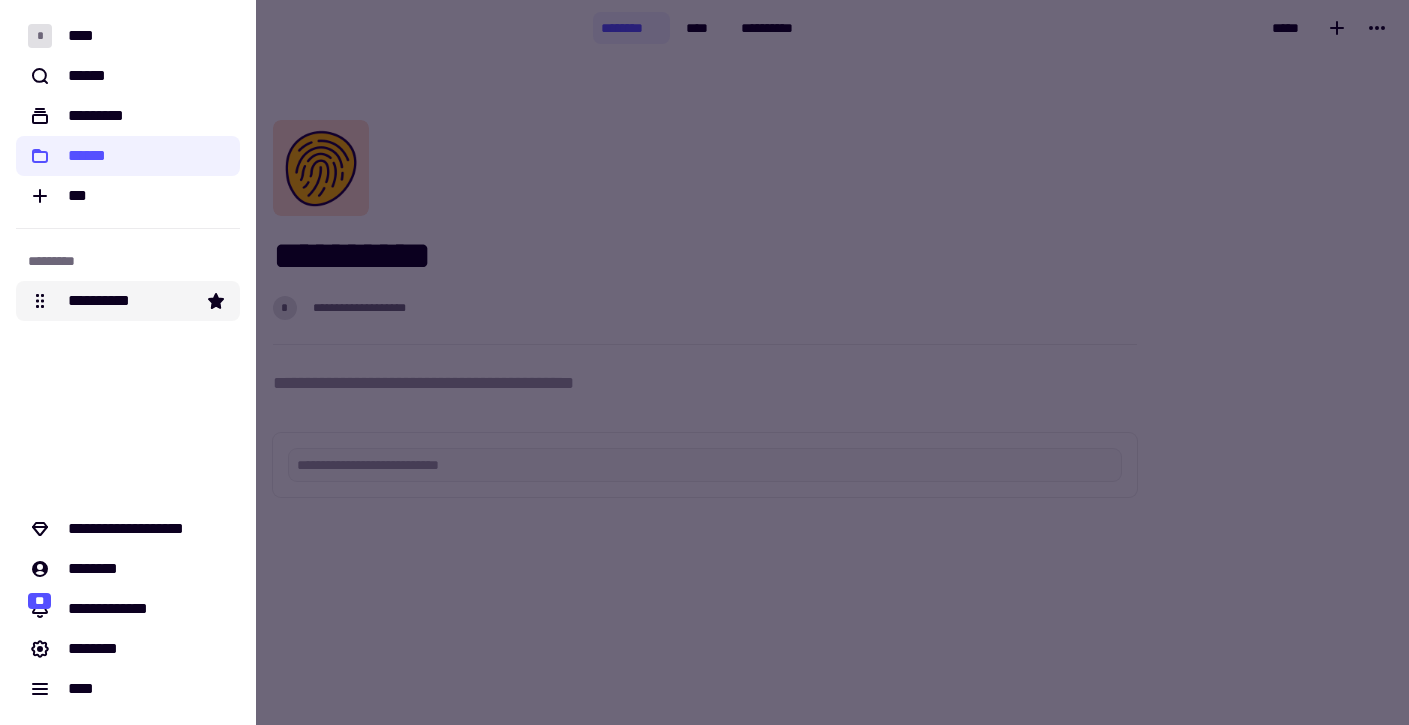 click on "**********" 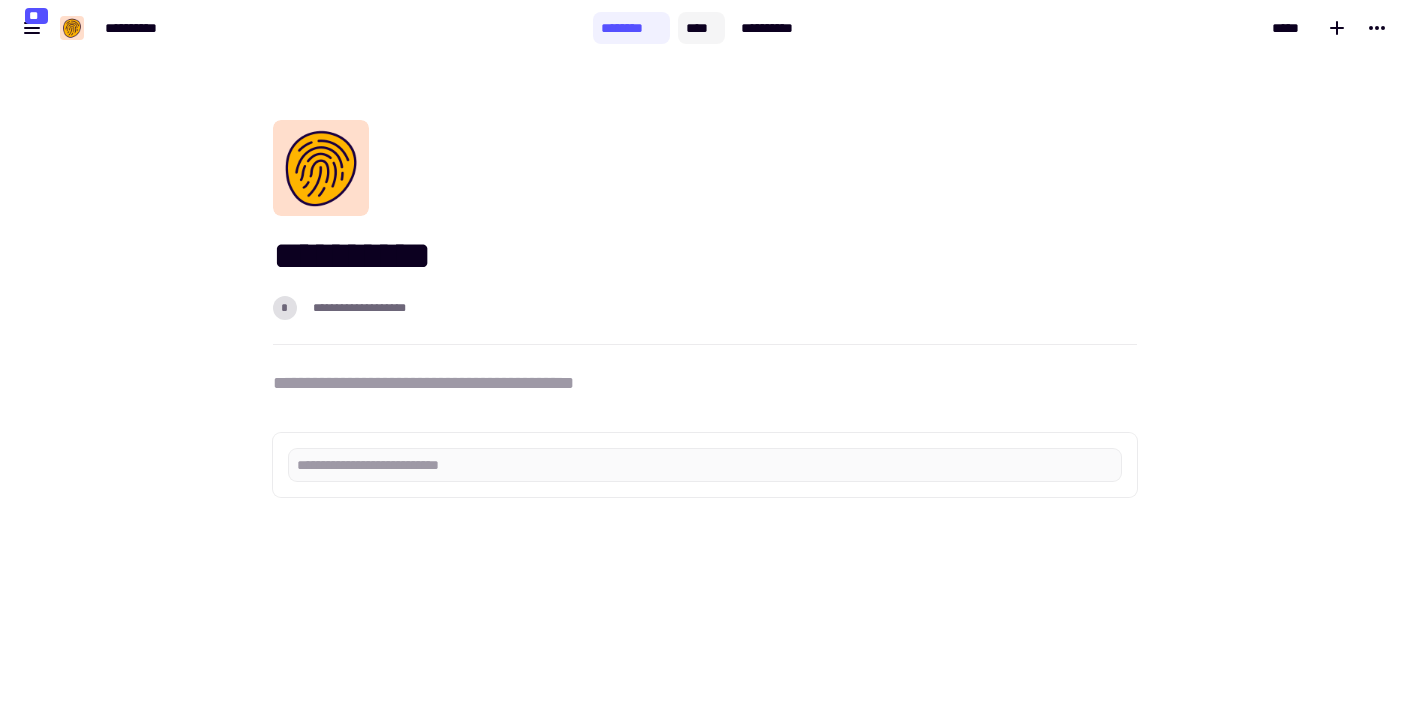 click on "****" 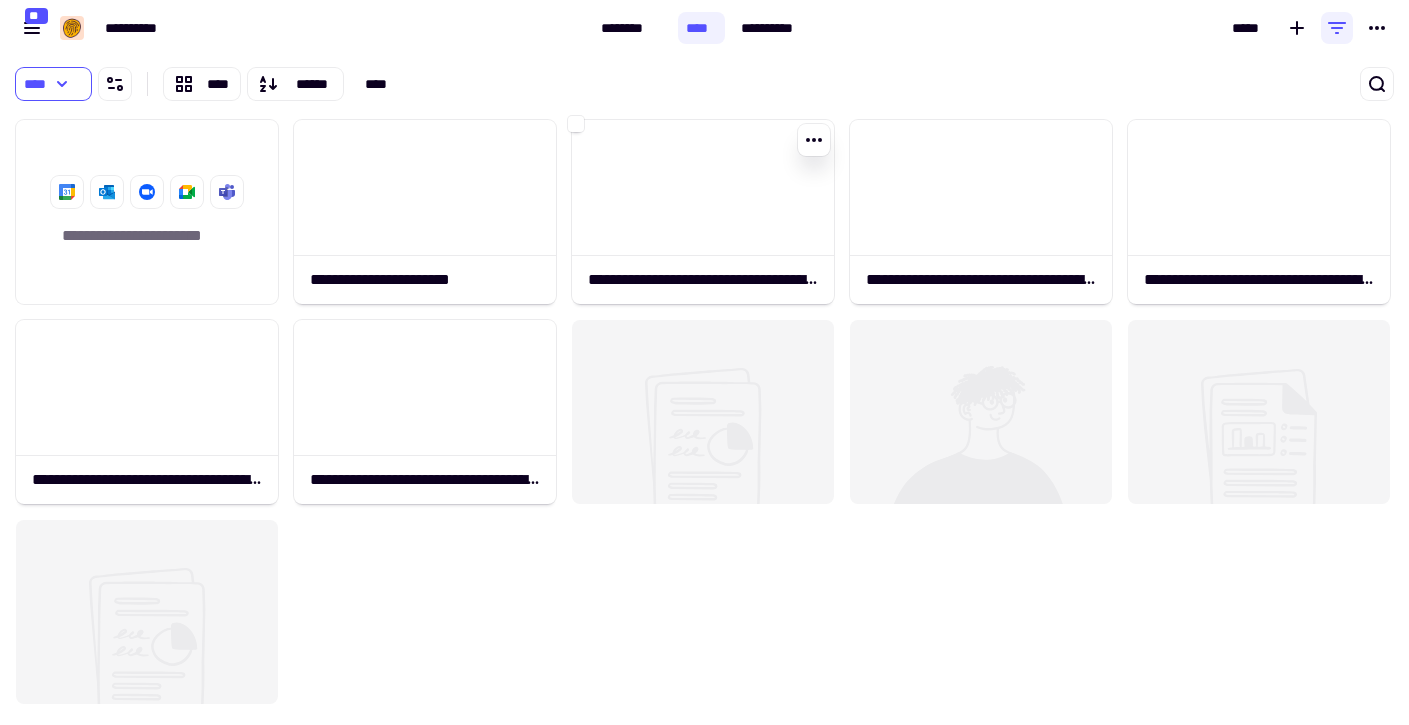 scroll, scrollTop: 1, scrollLeft: 1, axis: both 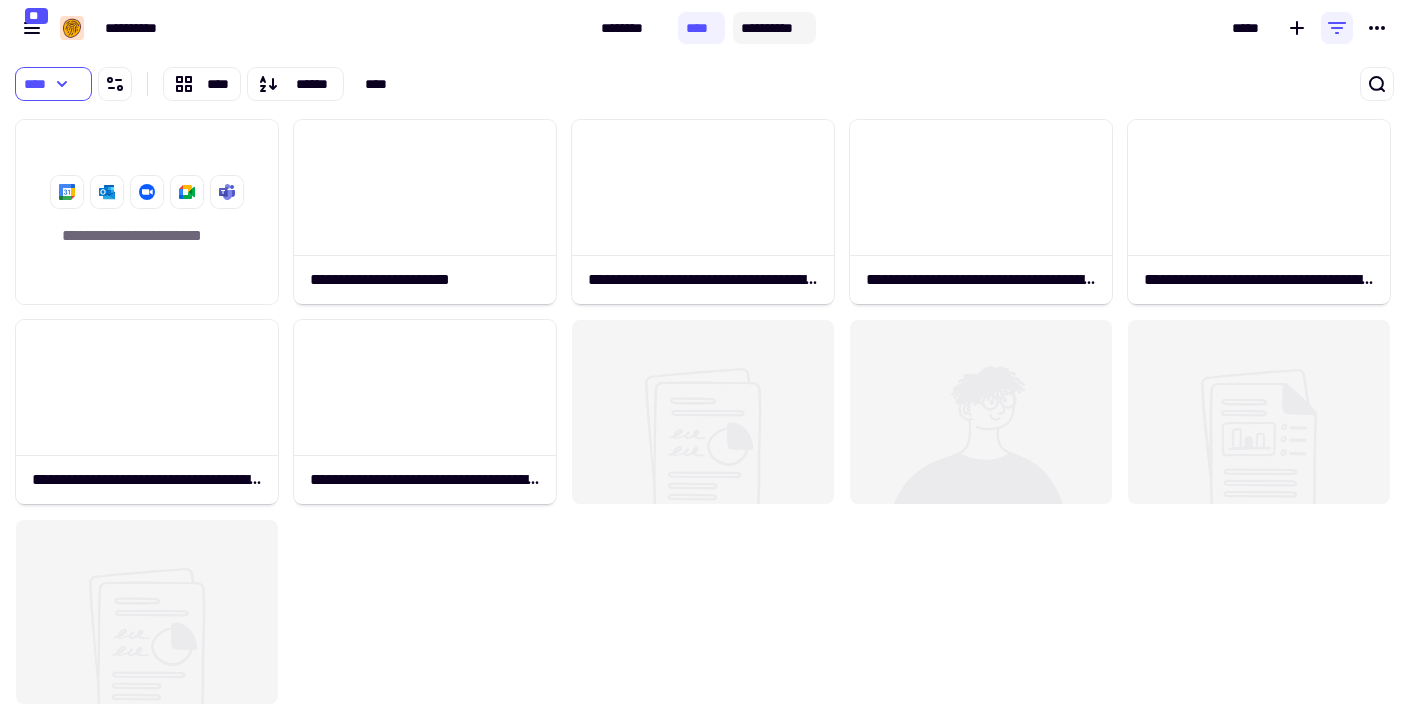 click on "**********" 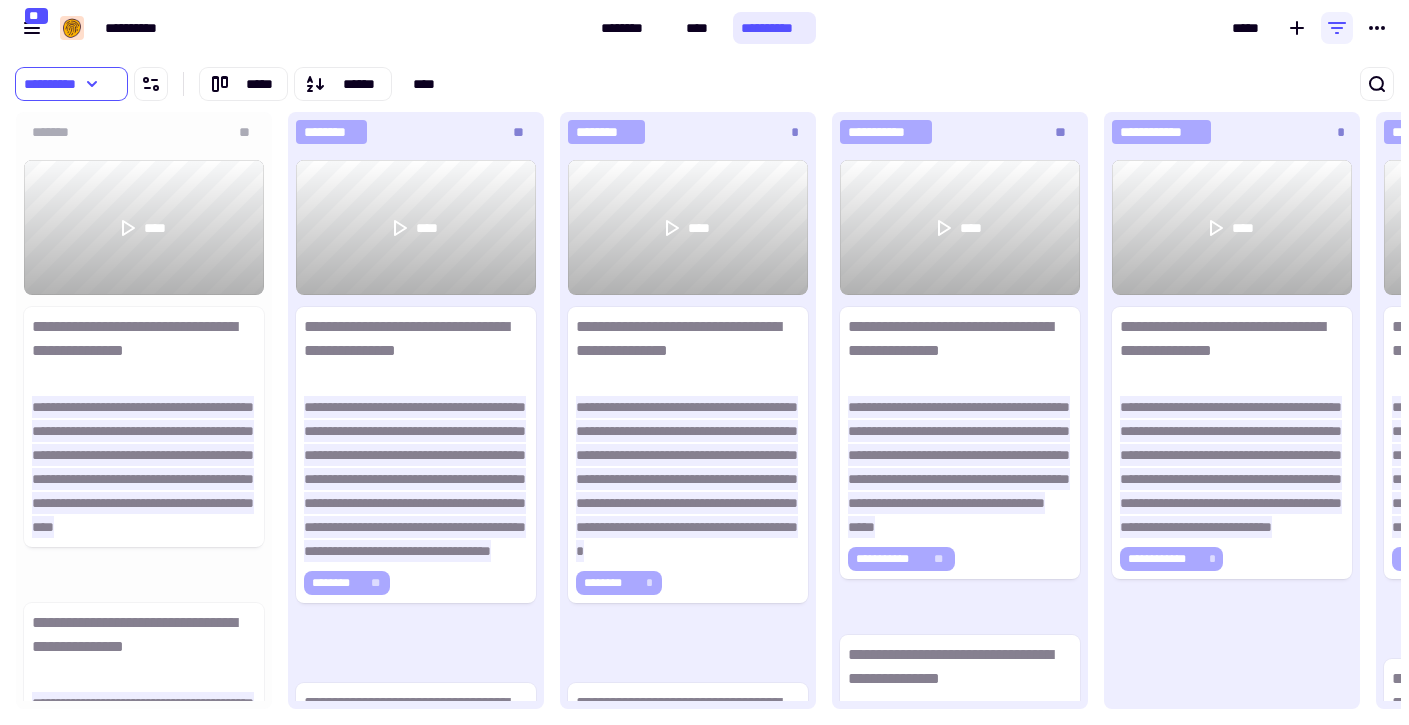 scroll, scrollTop: 1, scrollLeft: 1, axis: both 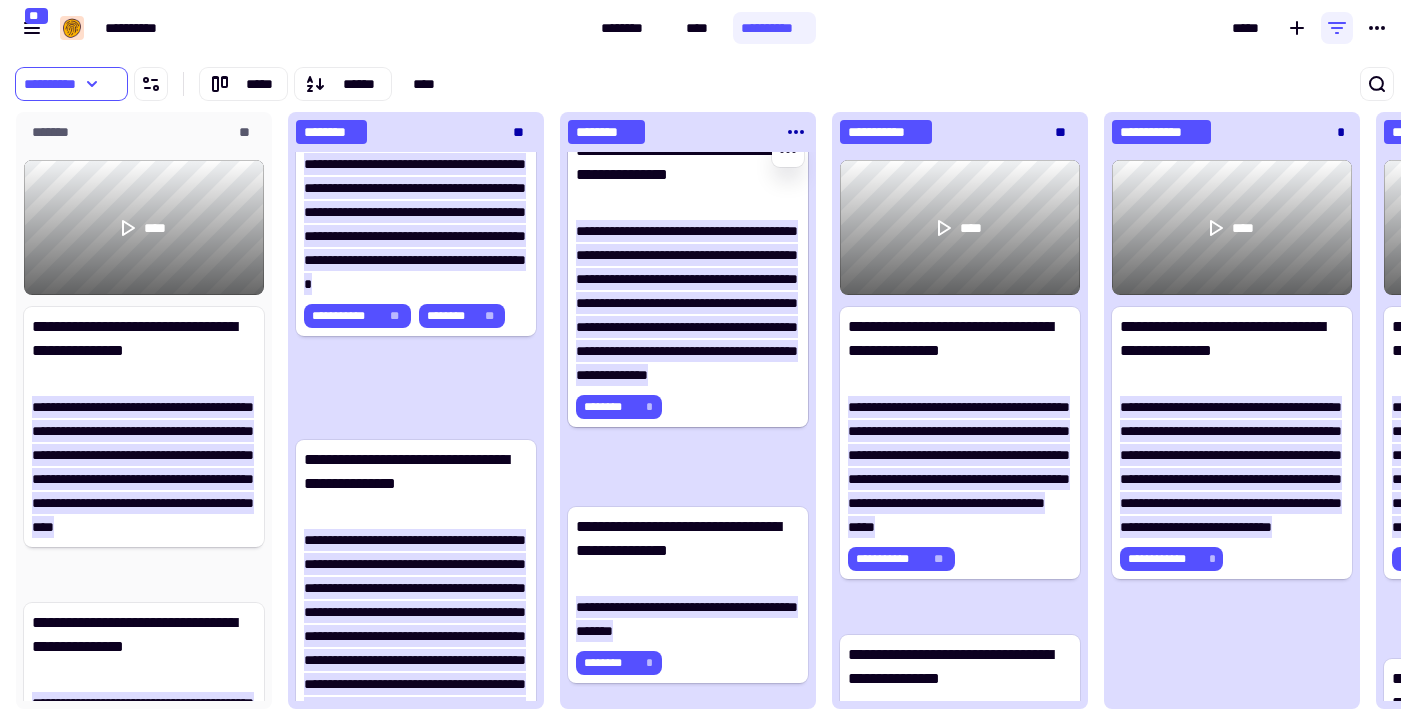 click on "**********" 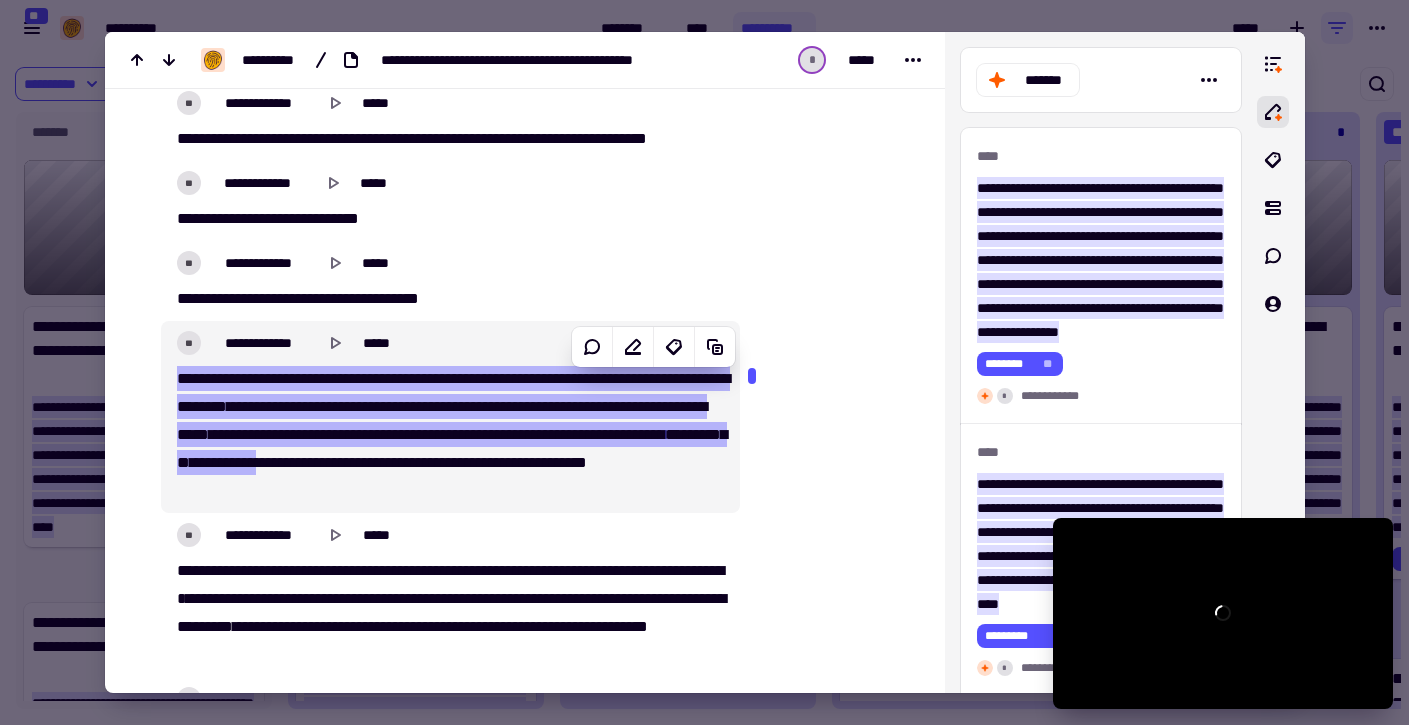 click at bounding box center (260, 406) 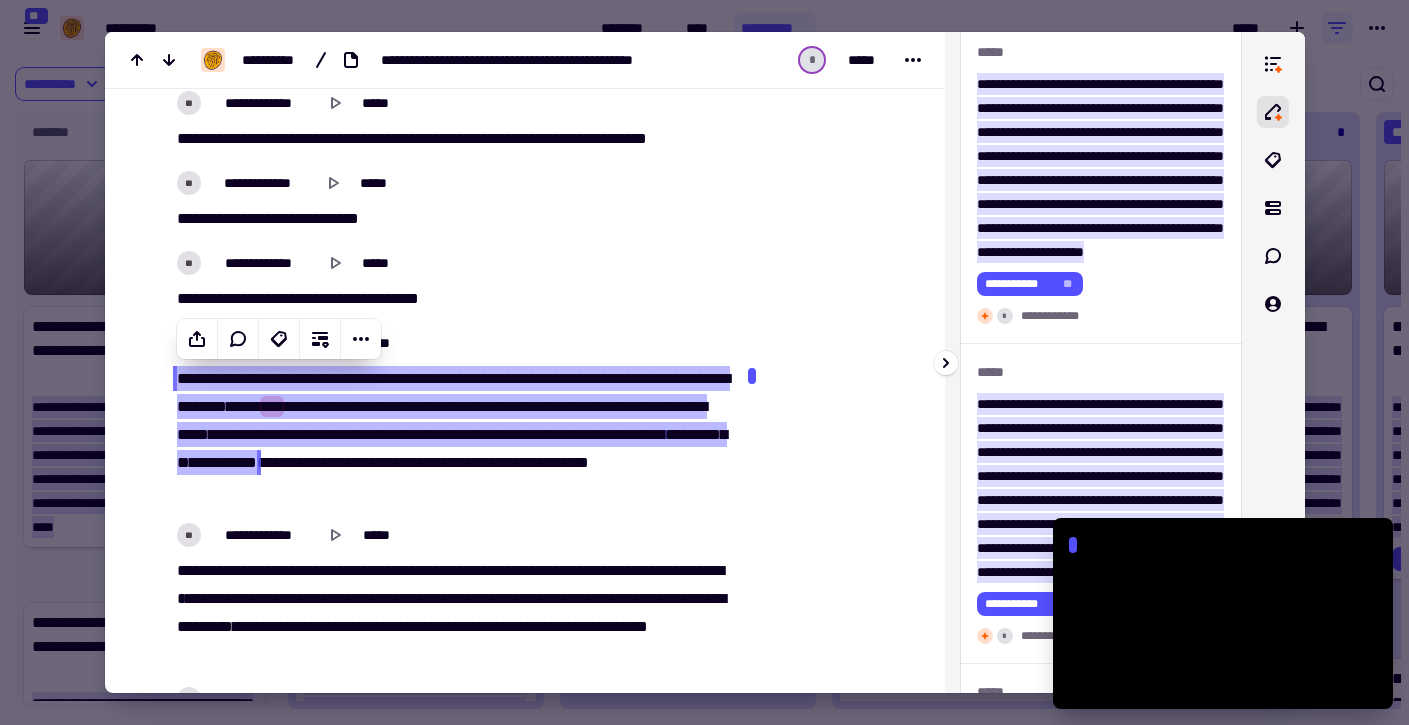 type on "*******" 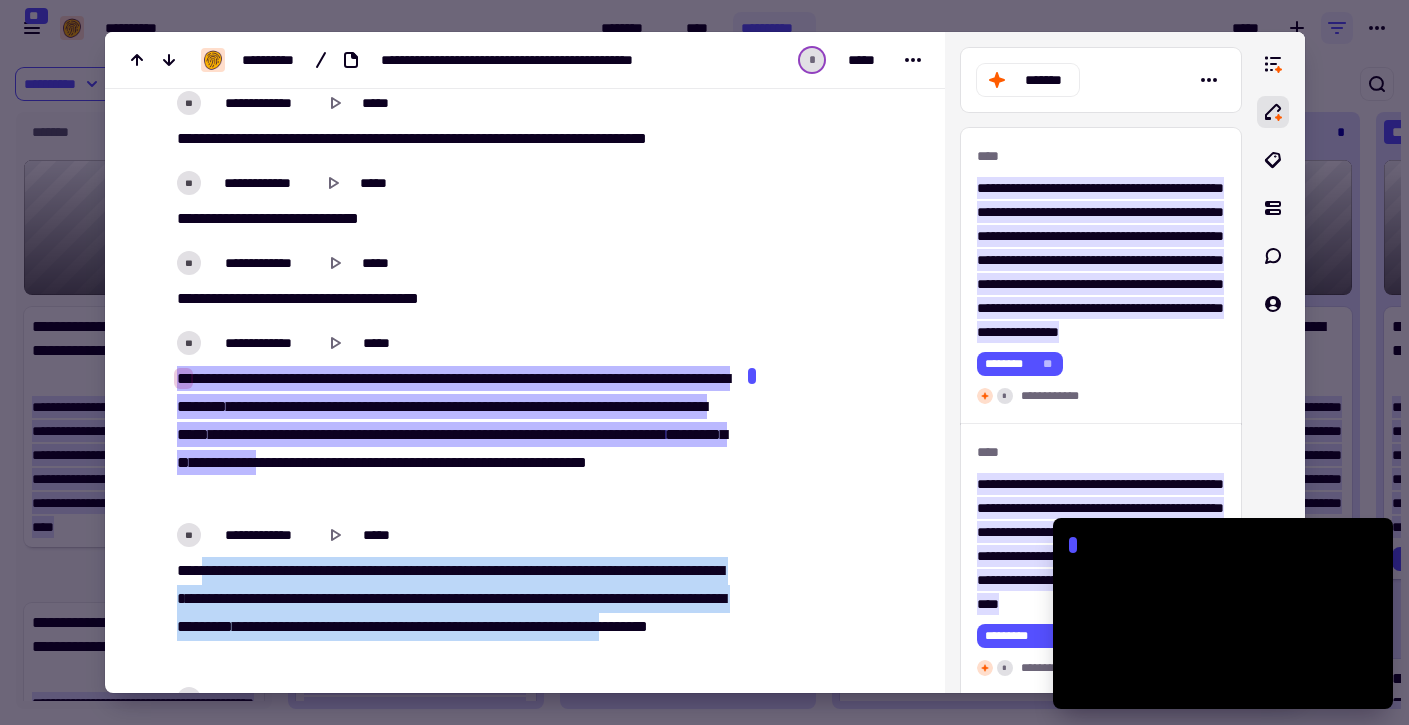 drag, startPoint x: 208, startPoint y: 577, endPoint x: 405, endPoint y: 649, distance: 209.74509 